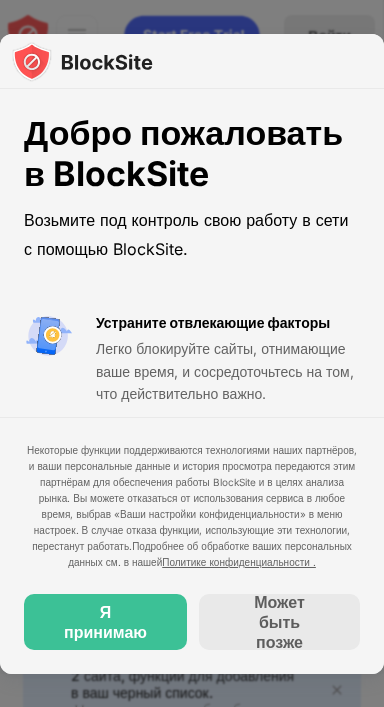 scroll, scrollTop: 0, scrollLeft: 0, axis: both 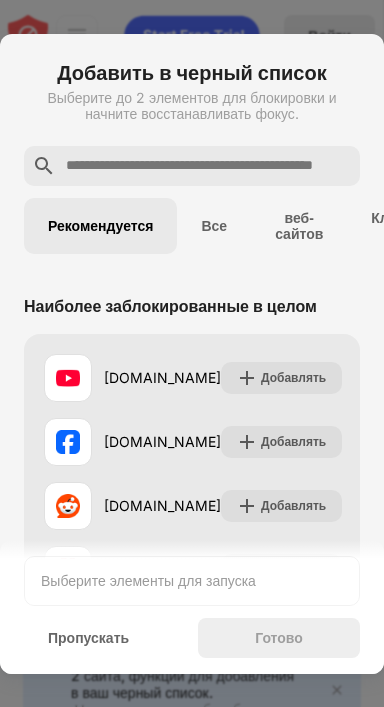 click at bounding box center (192, 353) 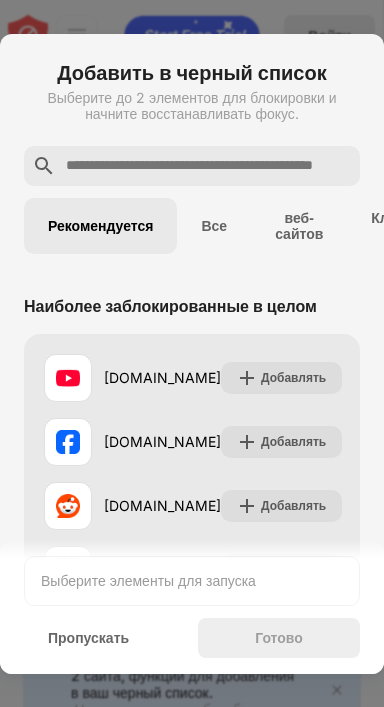 click on "веб-сайтов" at bounding box center (299, 226) 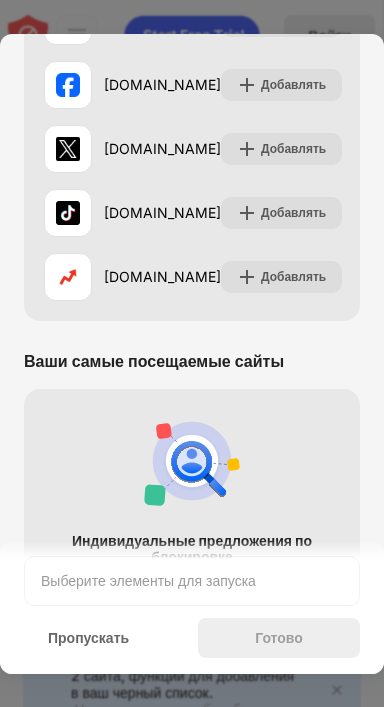 scroll, scrollTop: 388, scrollLeft: 0, axis: vertical 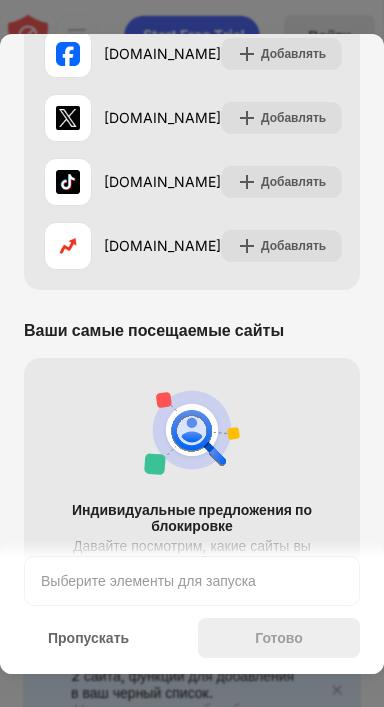 click on "Готово" at bounding box center (279, 637) 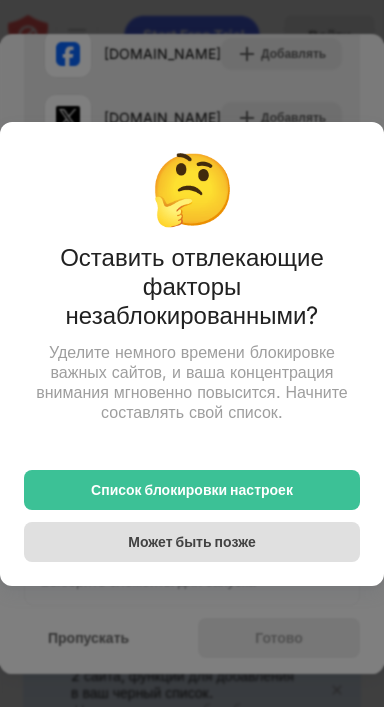 click on "Может быть позже" at bounding box center (191, 541) 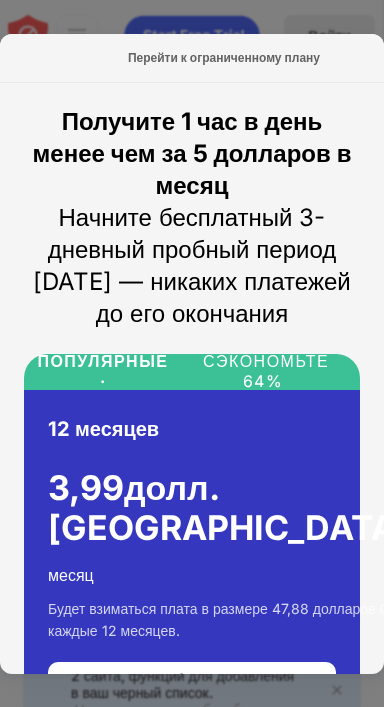 scroll, scrollTop: 0, scrollLeft: 0, axis: both 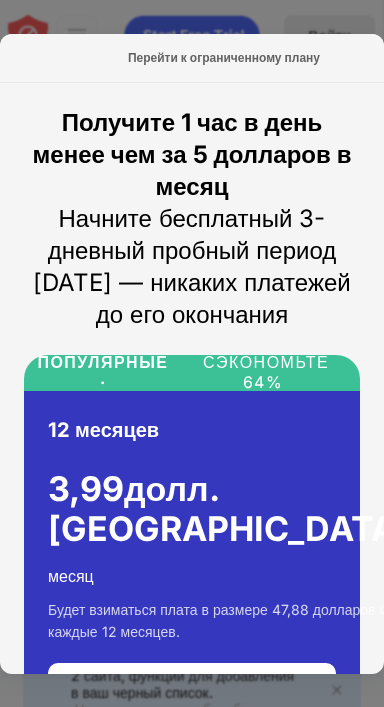 click on "Начните бесплатный 3-дневный пробный период сегодня — никаких платежей до его окончания" at bounding box center (192, 267) 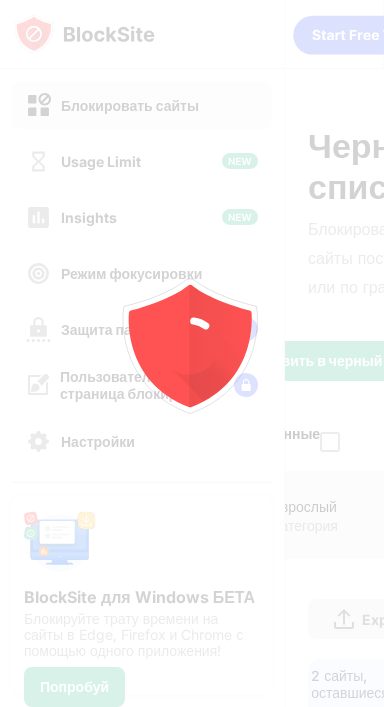 scroll, scrollTop: 0, scrollLeft: 0, axis: both 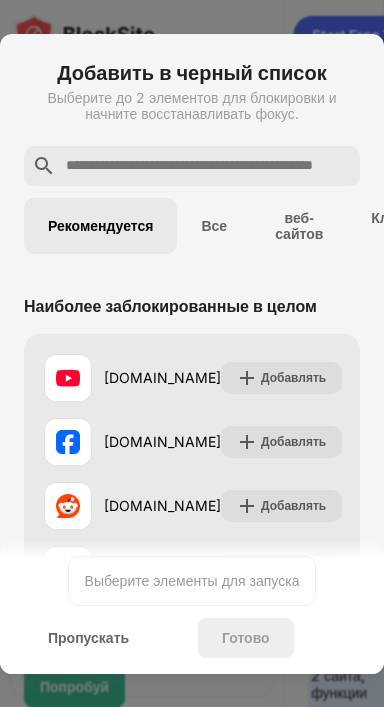 click at bounding box center [192, 353] 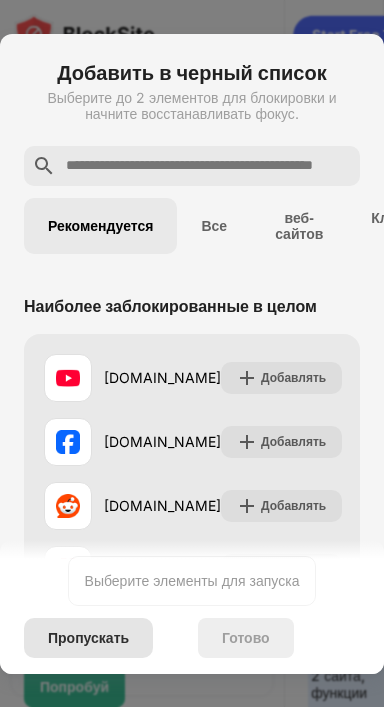 click on "Пропускать" at bounding box center (88, 637) 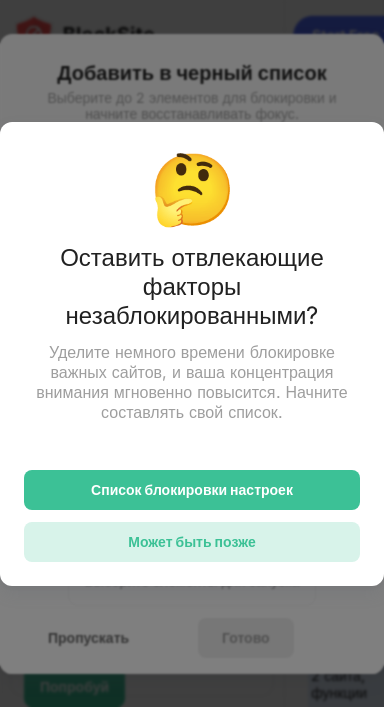 click on "Может быть позже" at bounding box center (191, 541) 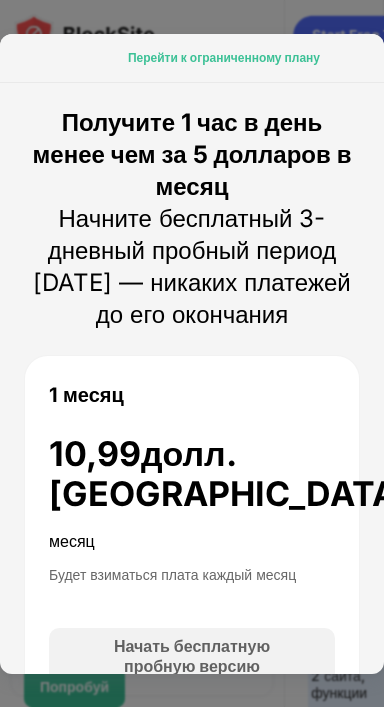 click on "Перейти к ограниченному плану" at bounding box center (224, 57) 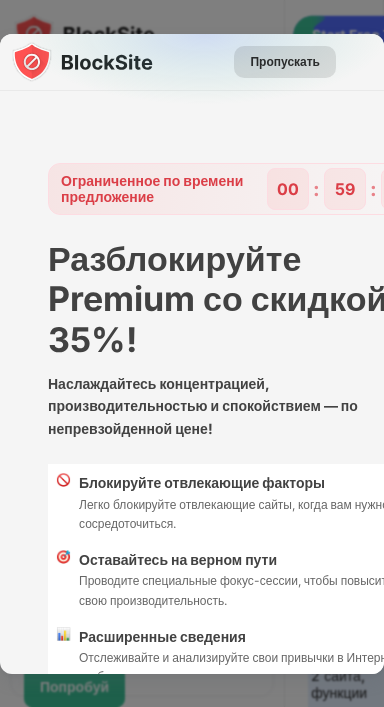 click on "Пропускать" at bounding box center (285, 61) 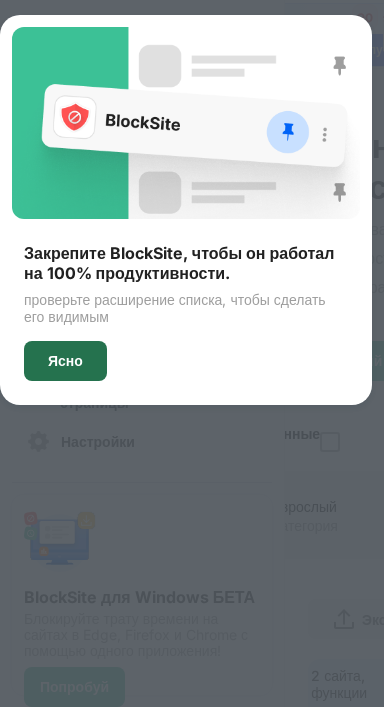 click on "Ясно" at bounding box center (65, 361) 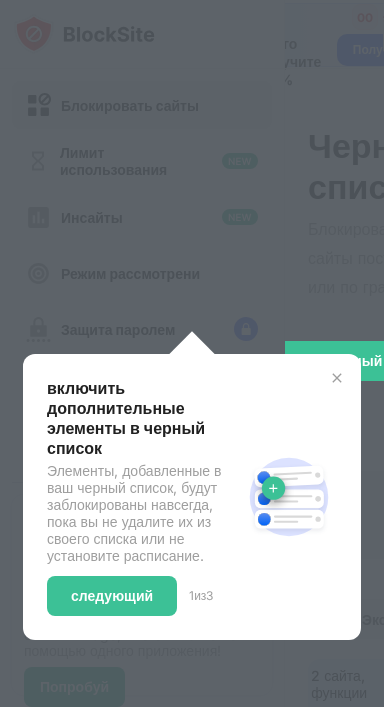 drag, startPoint x: 776, startPoint y: 337, endPoint x: 788, endPoint y: 337, distance: 12 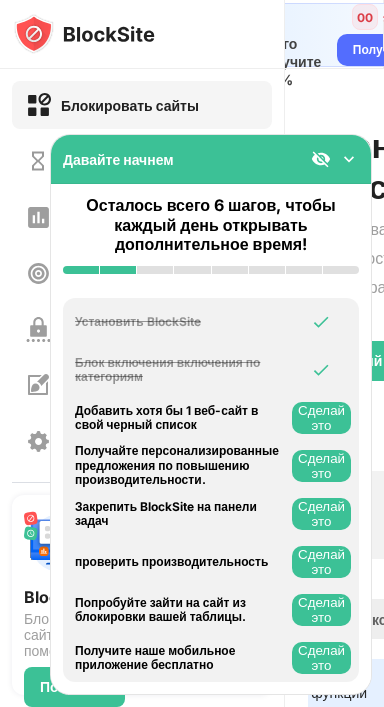 click at bounding box center (349, 159) 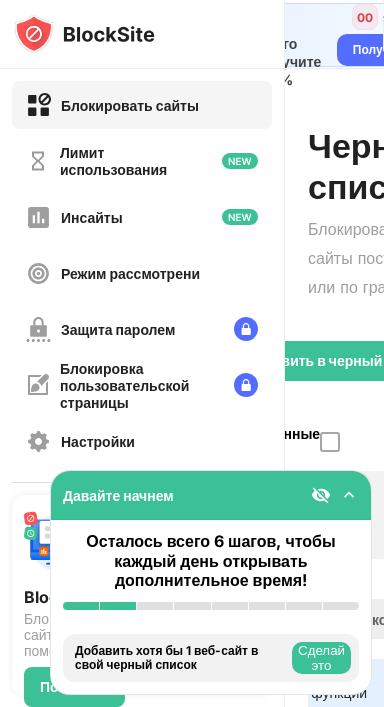 click at bounding box center [441, 515] 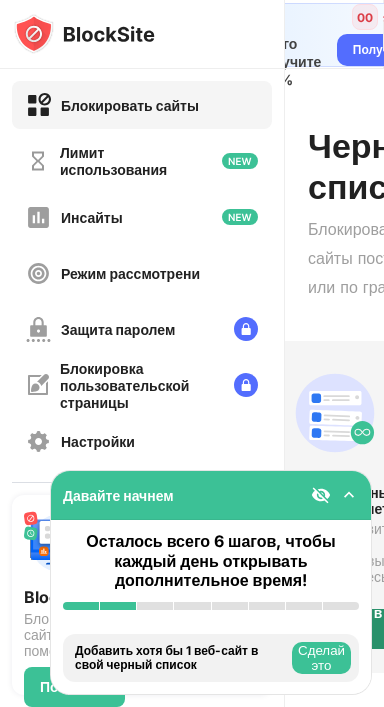 click on "Добавить в черный список" at bounding box center (342, 628) 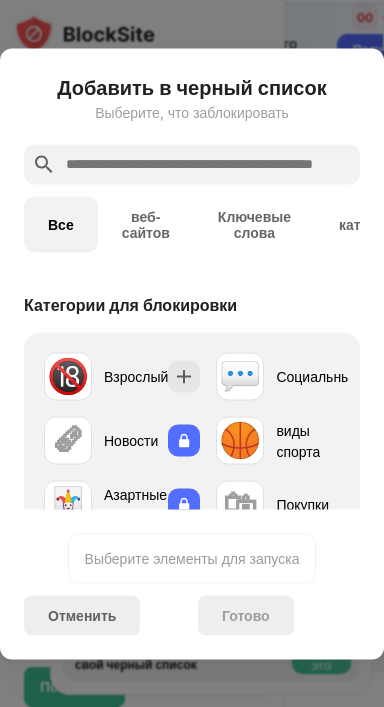click on "веб-сайтов" at bounding box center [146, 224] 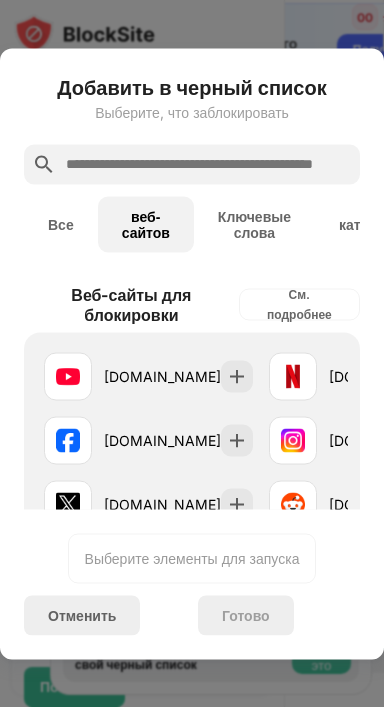 click at bounding box center [192, 164] 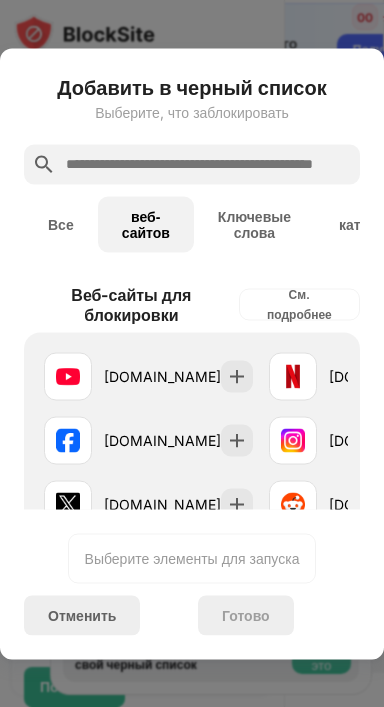 paste on "**********" 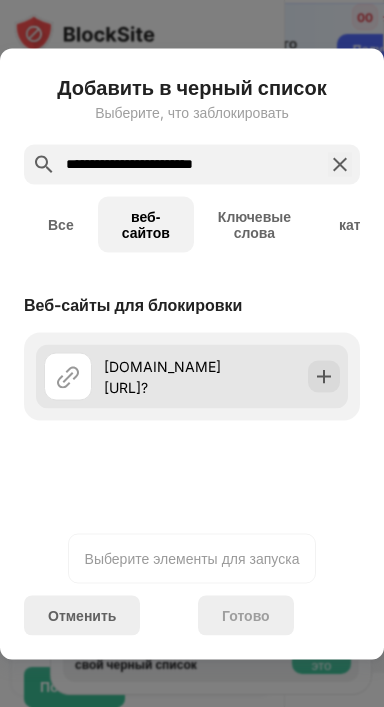 type on "**********" 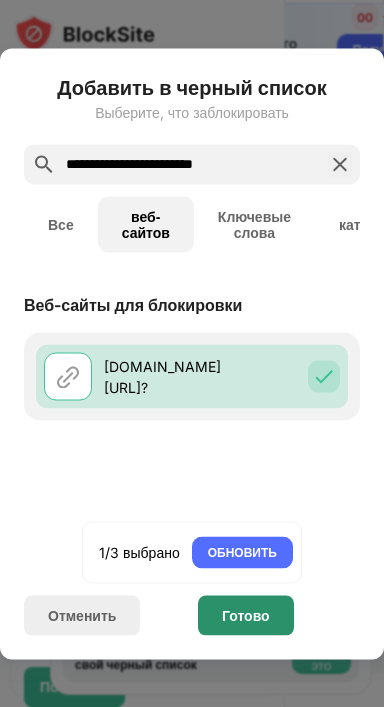 click on "Готово" at bounding box center [246, 614] 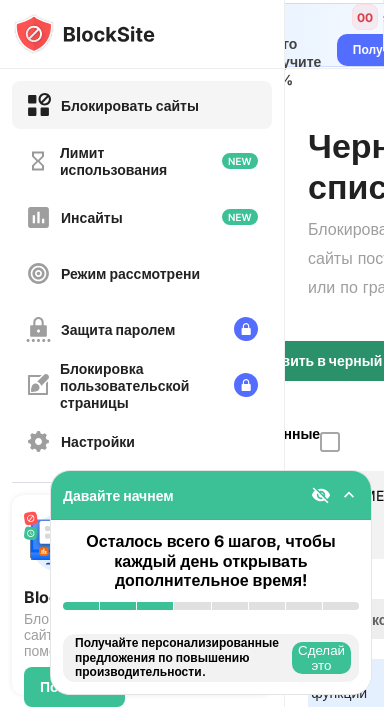 click on "Добавить в черный список" at bounding box center [339, 360] 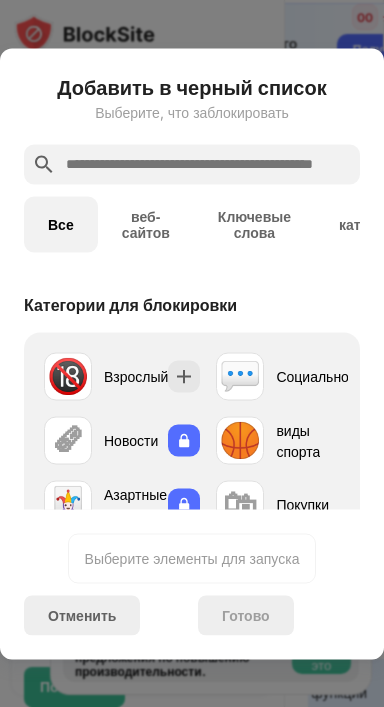 click at bounding box center [192, 164] 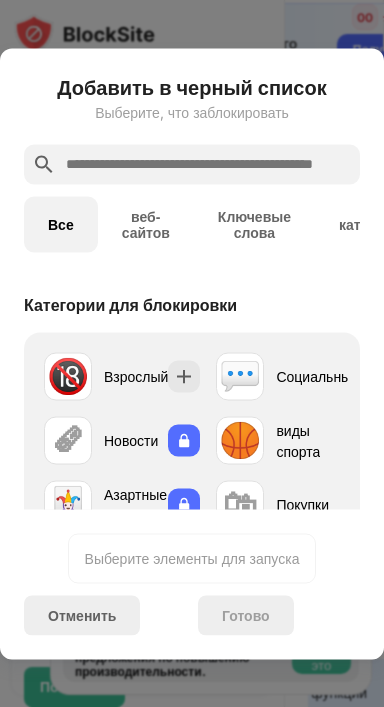 click at bounding box center [208, 164] 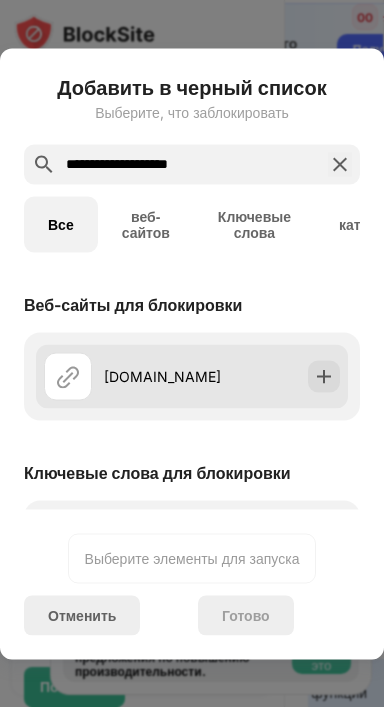 type on "**********" 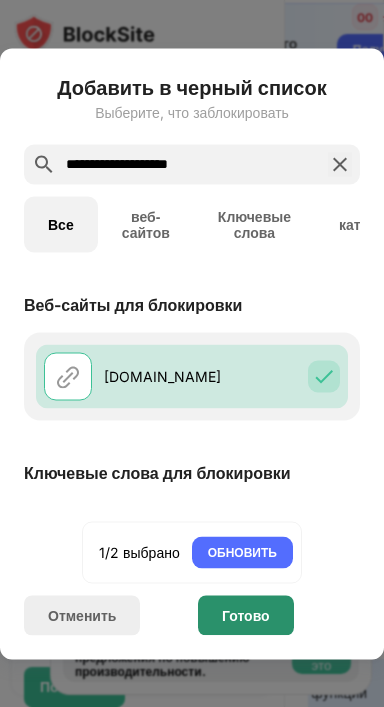 click on "Готово" at bounding box center [246, 614] 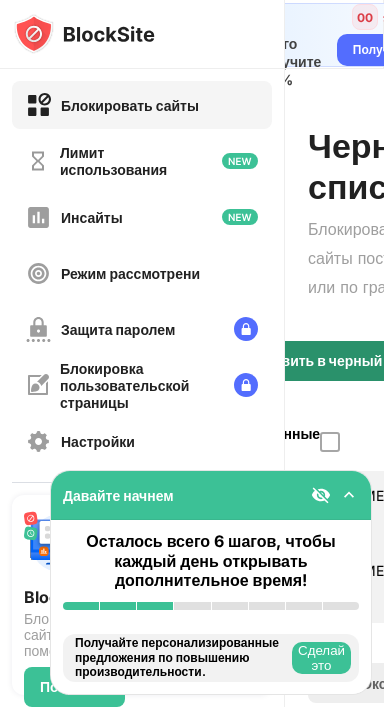 click on "Добавить в черный список" at bounding box center (339, 360) 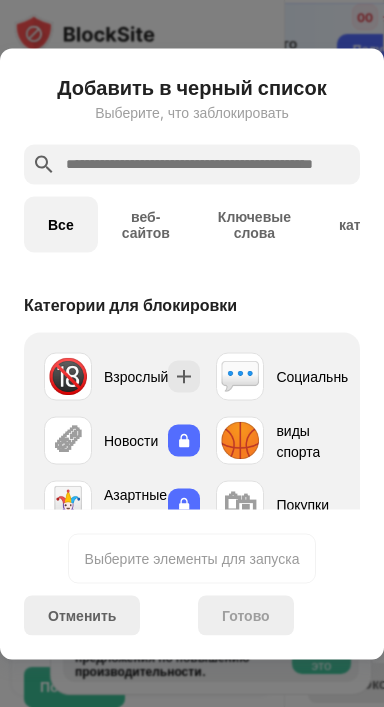 click at bounding box center (208, 164) 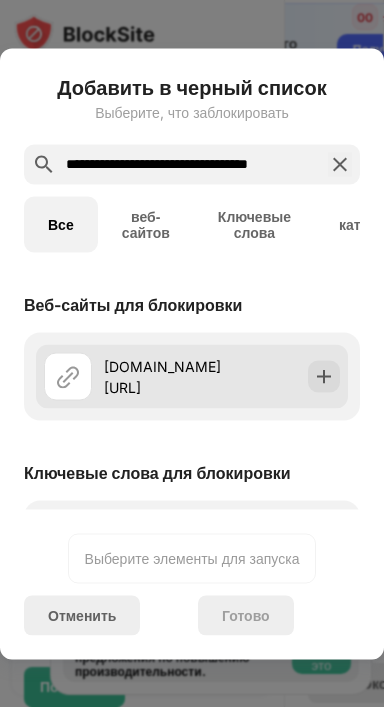 type on "**********" 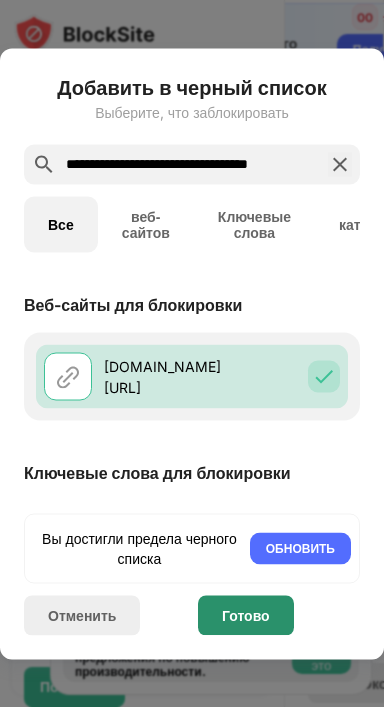 click on "Готово" at bounding box center [246, 614] 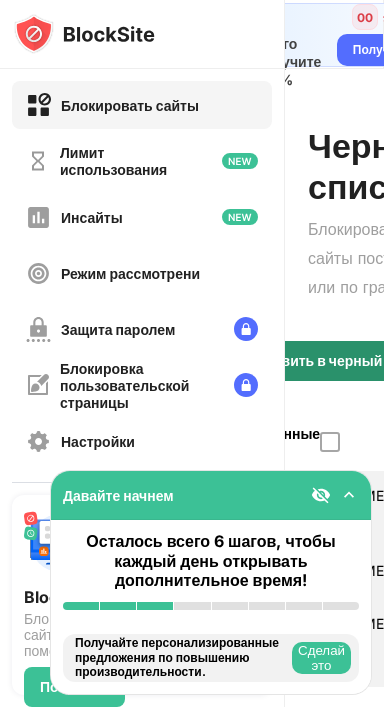click on "Добавить в черный список" at bounding box center (324, 361) 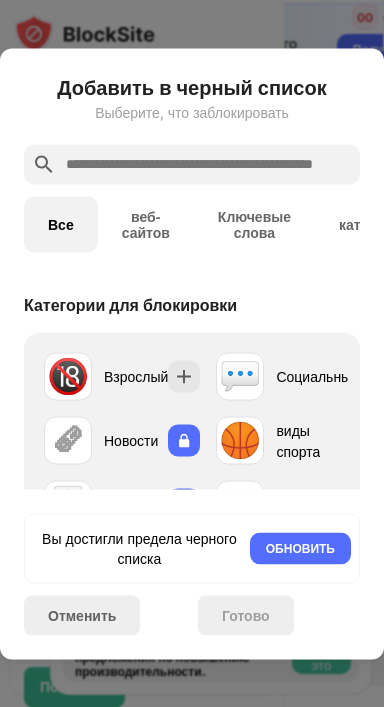 click at bounding box center (208, 164) 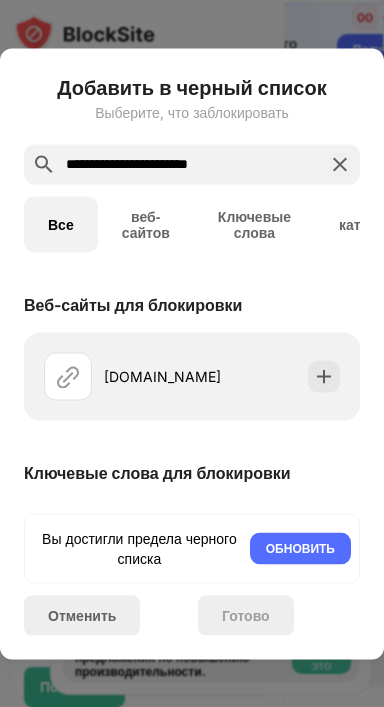 type on "**********" 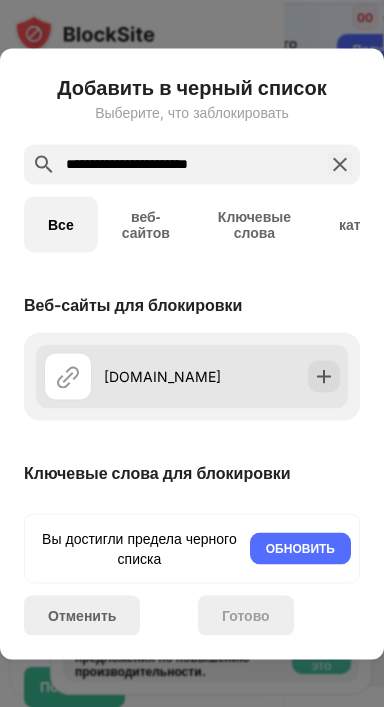 click on "games.pikabu.ru" at bounding box center [162, 376] 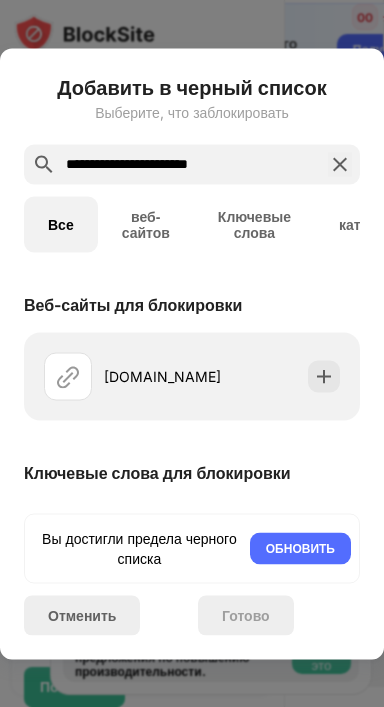 drag, startPoint x: 602, startPoint y: 165, endPoint x: 604, endPoint y: -87, distance: 252.00793 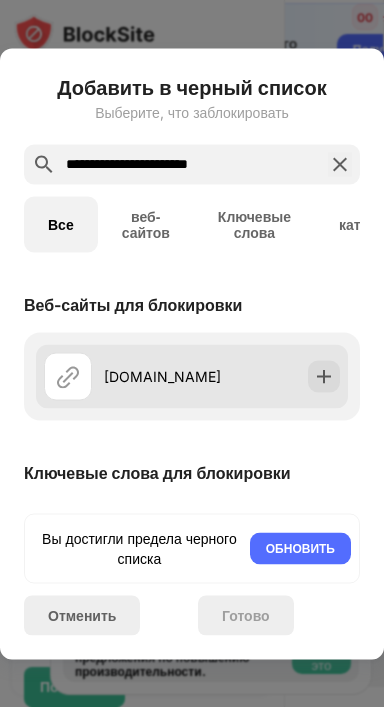 click on "games.pikabu.ru" at bounding box center (162, 376) 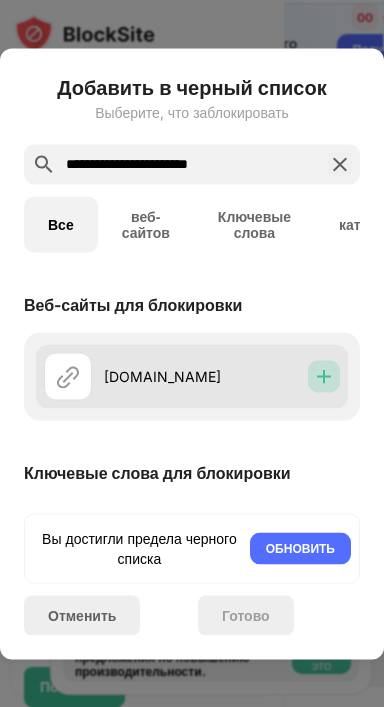 click at bounding box center (324, 376) 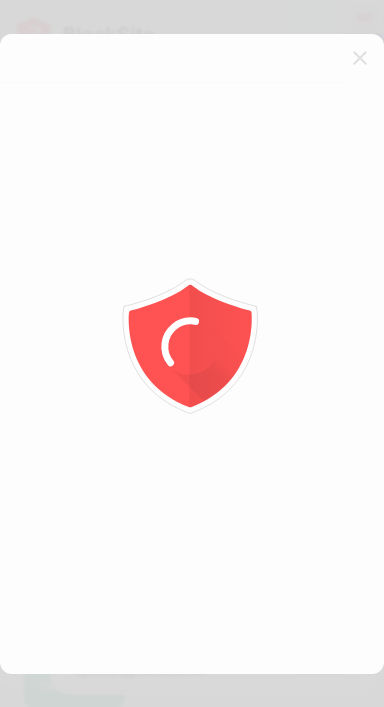 click at bounding box center [360, 58] 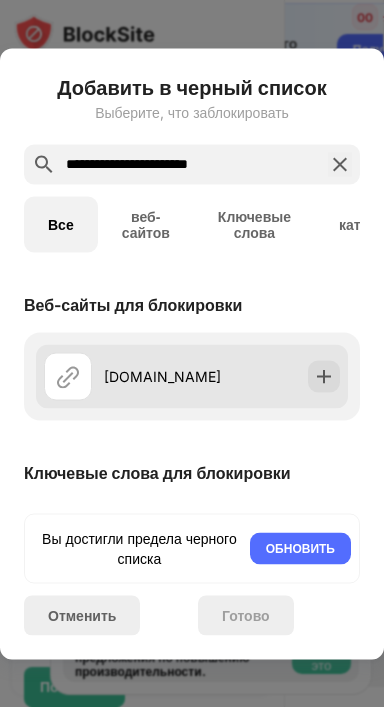 click on "games.pikabu.ru" at bounding box center (162, 376) 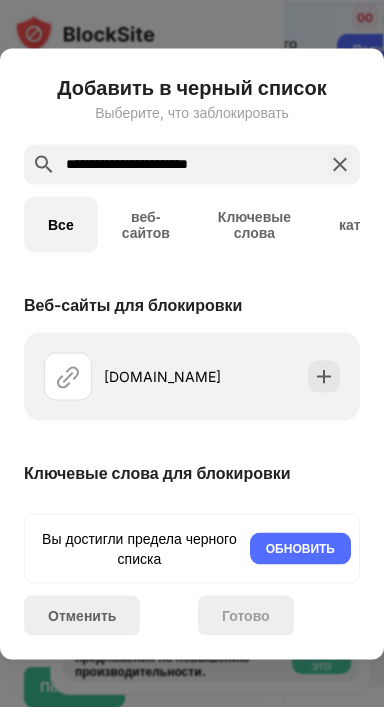 click at bounding box center (192, 353) 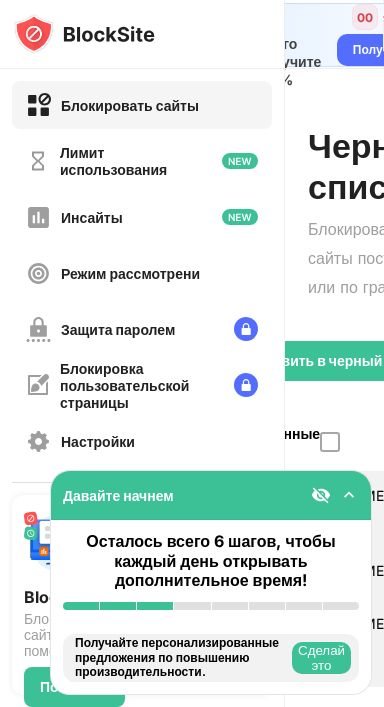 click at bounding box center [349, 495] 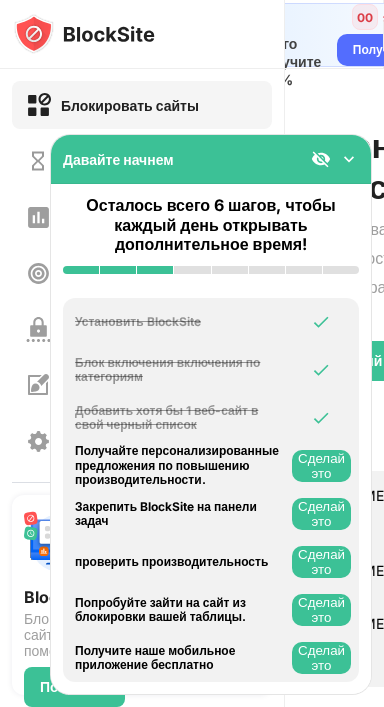 click at bounding box center [335, 159] 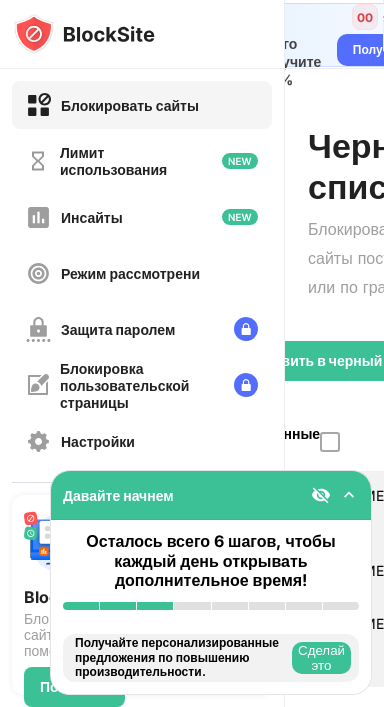 drag, startPoint x: 1727, startPoint y: 741, endPoint x: 1760, endPoint y: 648, distance: 98.681305 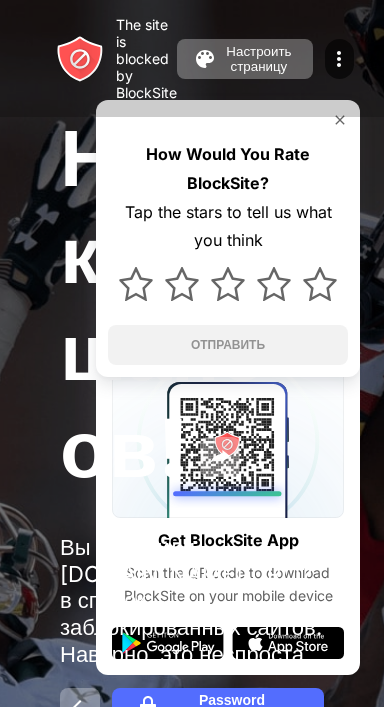 scroll, scrollTop: 0, scrollLeft: 0, axis: both 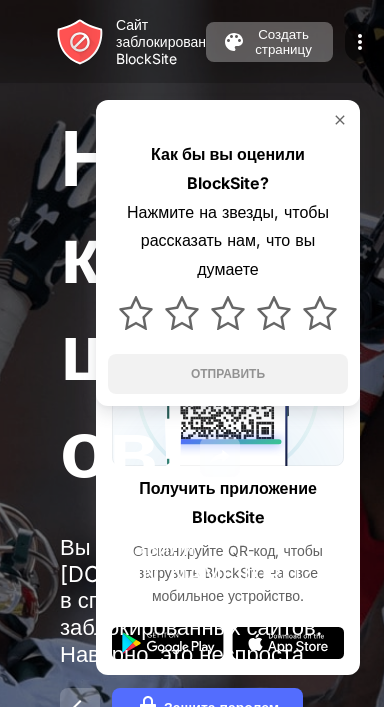 click at bounding box center [80, 708] 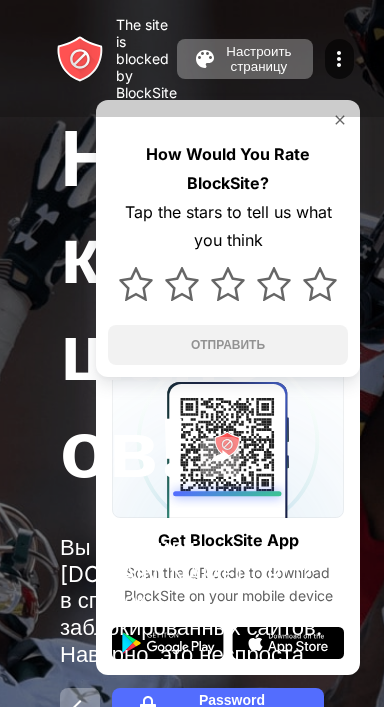 scroll, scrollTop: 0, scrollLeft: 0, axis: both 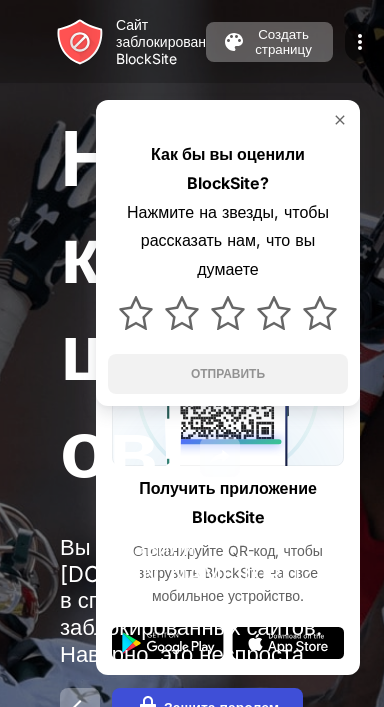 click on "Защита паролем" at bounding box center [207, 708] 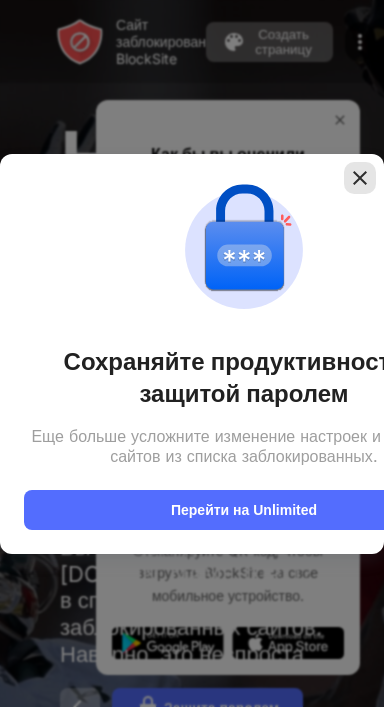 click at bounding box center [360, 178] 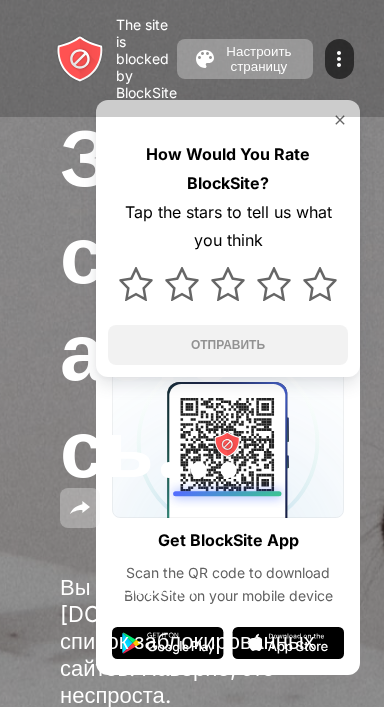scroll, scrollTop: 0, scrollLeft: 0, axis: both 